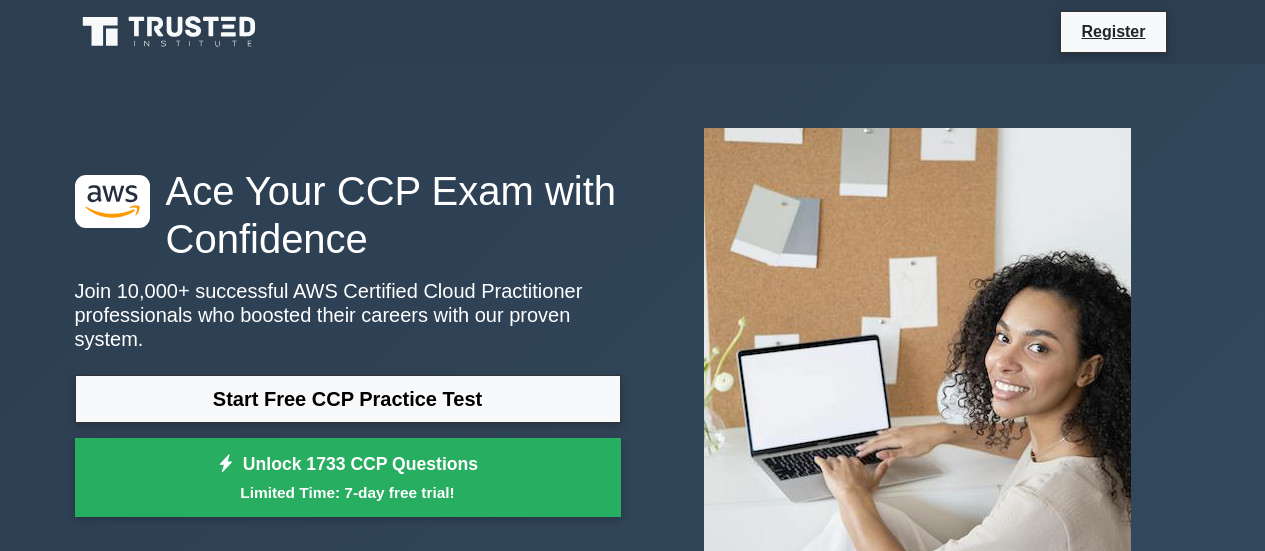 scroll, scrollTop: 0, scrollLeft: 0, axis: both 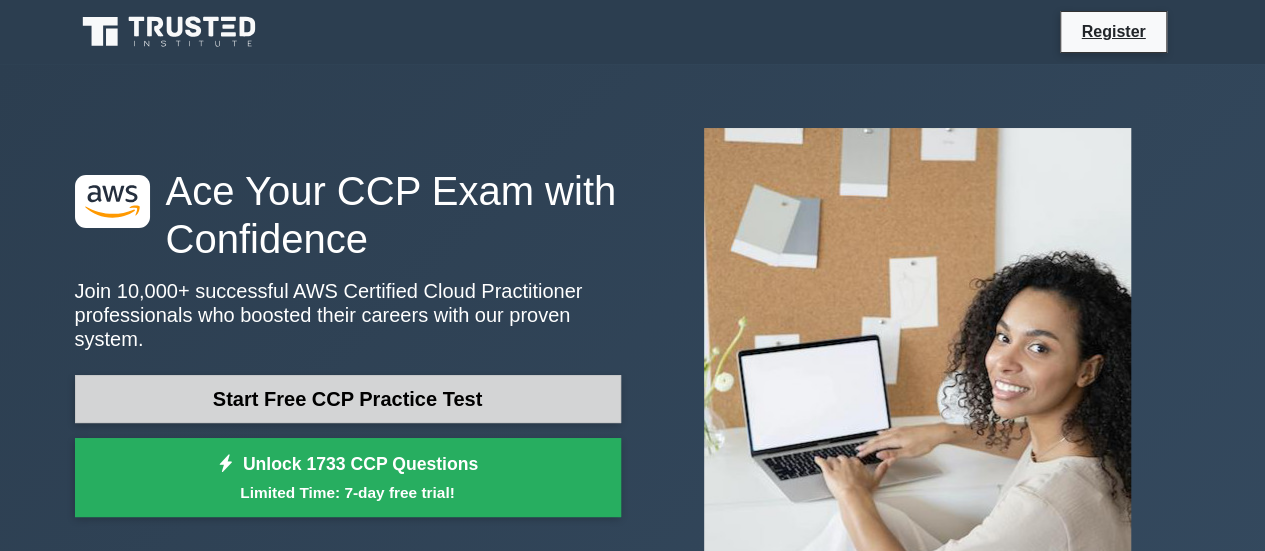 click on "Start Free CCP Practice Test" at bounding box center [348, 399] 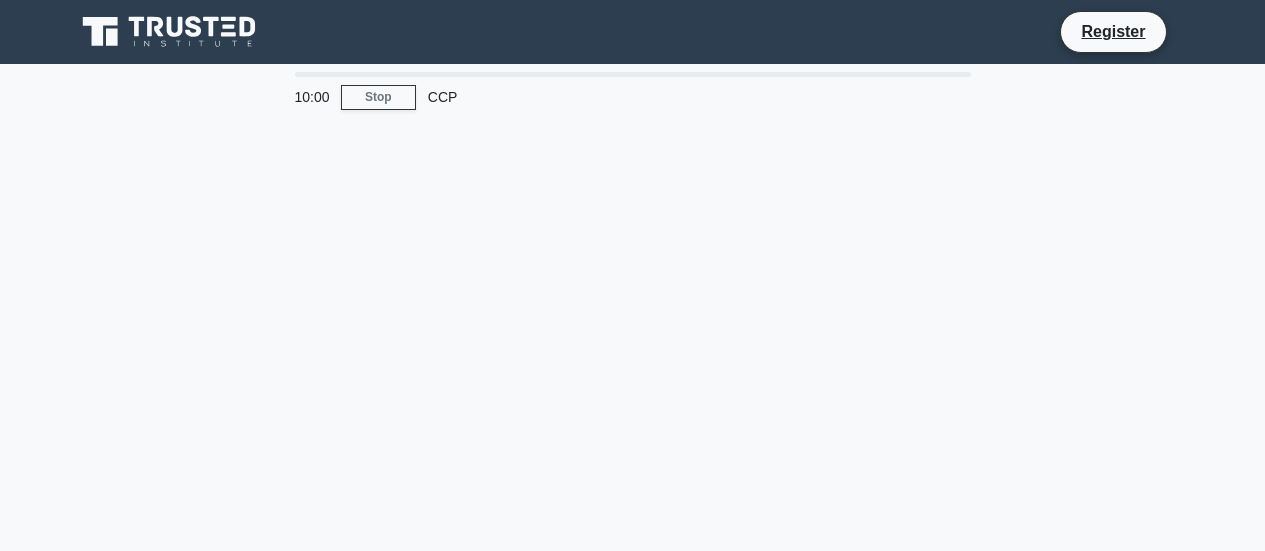 scroll, scrollTop: 0, scrollLeft: 0, axis: both 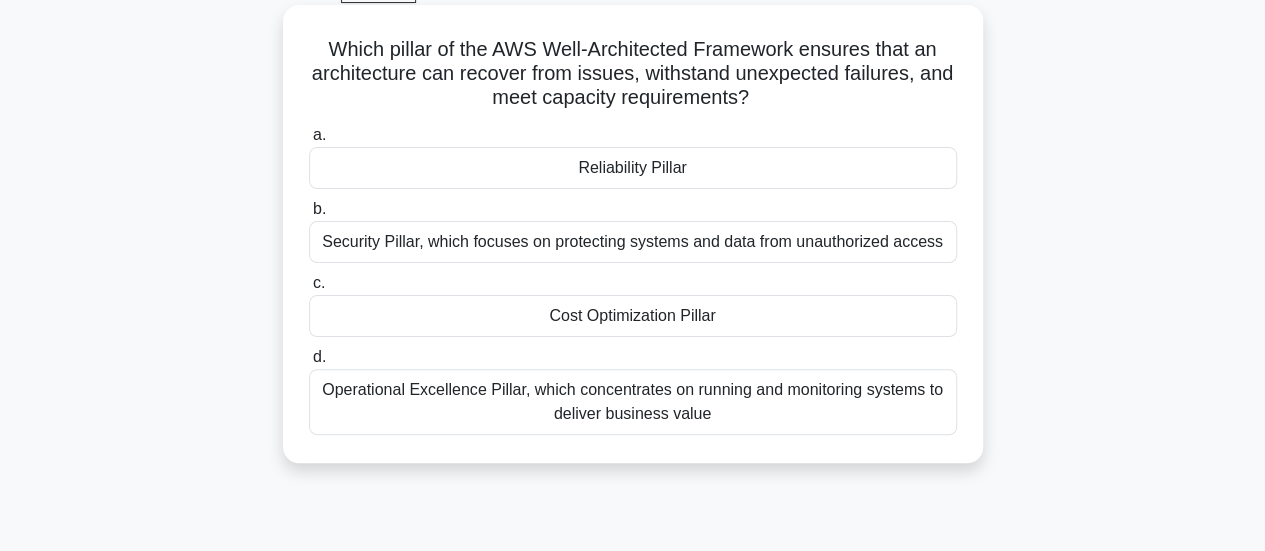 click on "Reliability Pillar" at bounding box center [633, 168] 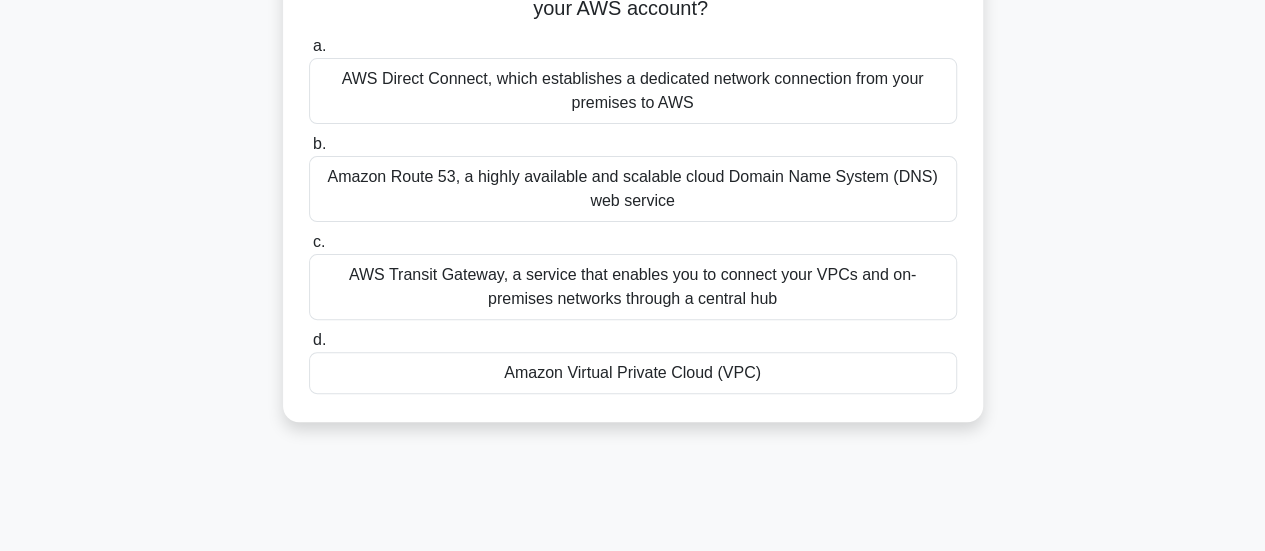 scroll, scrollTop: 173, scrollLeft: 0, axis: vertical 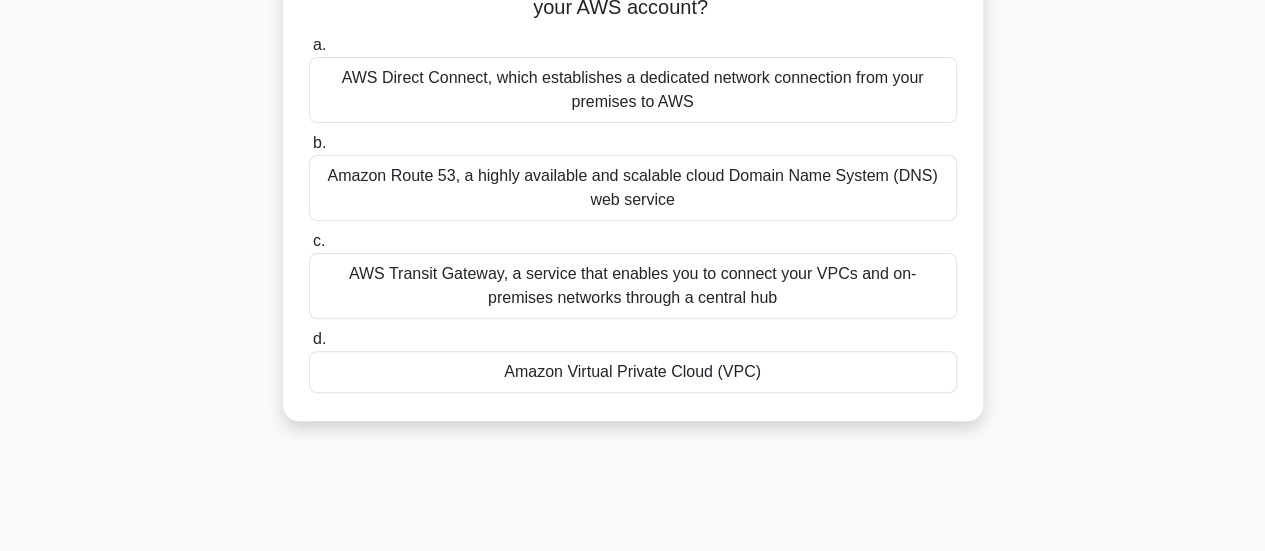click on "Amazon Virtual Private Cloud (VPC)" at bounding box center (633, 372) 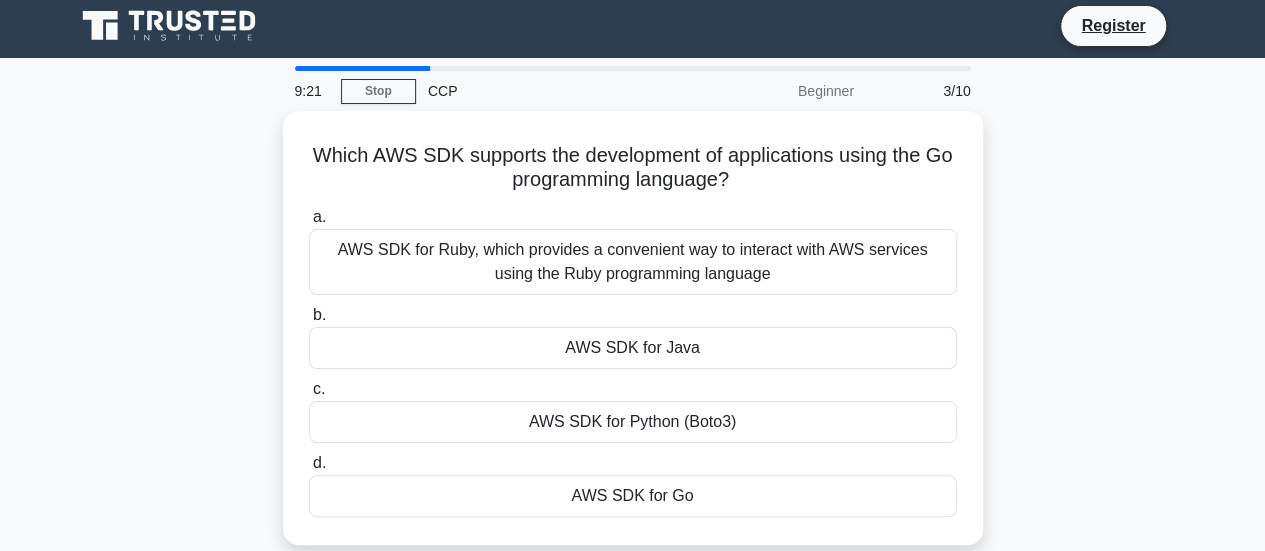 scroll, scrollTop: 0, scrollLeft: 0, axis: both 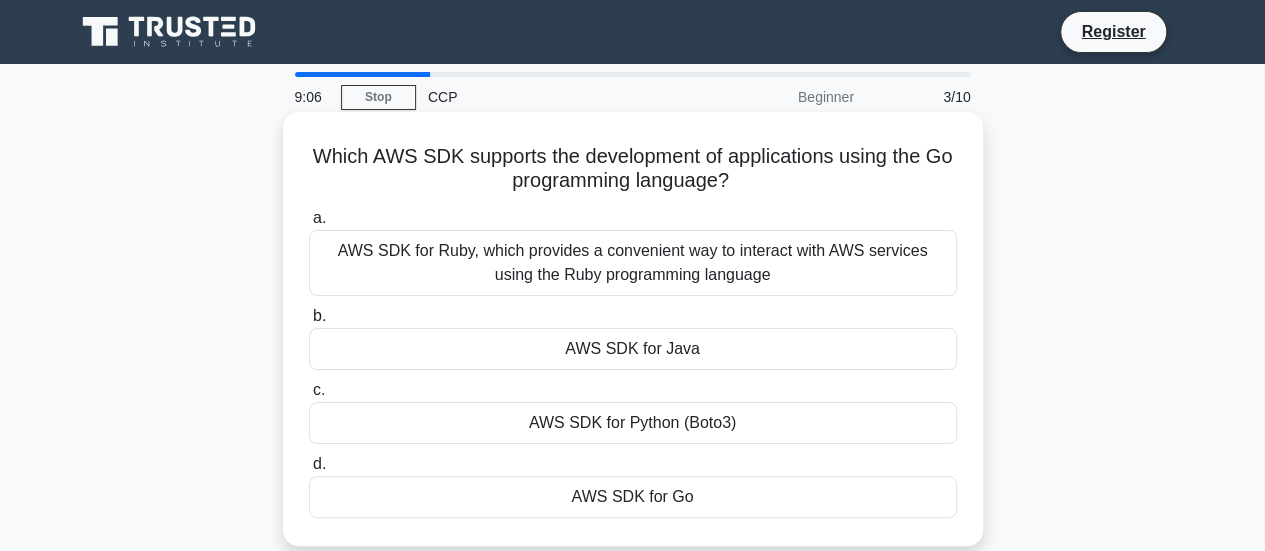 click on "AWS SDK for Go" at bounding box center [633, 497] 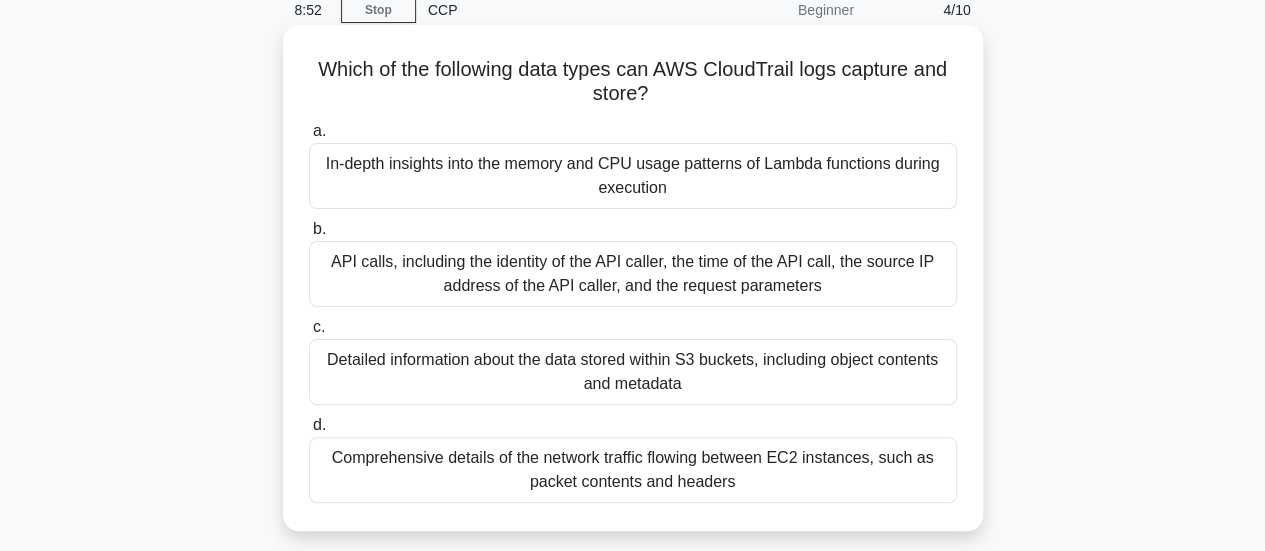 scroll, scrollTop: 88, scrollLeft: 0, axis: vertical 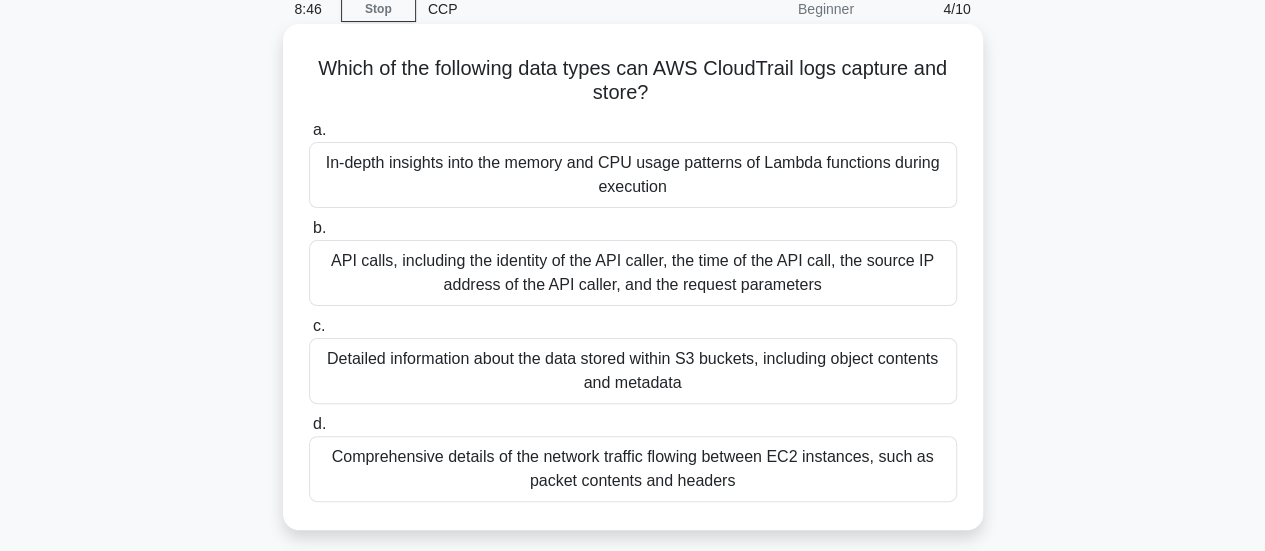 click on "Detailed information about the data stored within S3 buckets, including object contents and metadata" at bounding box center (633, 371) 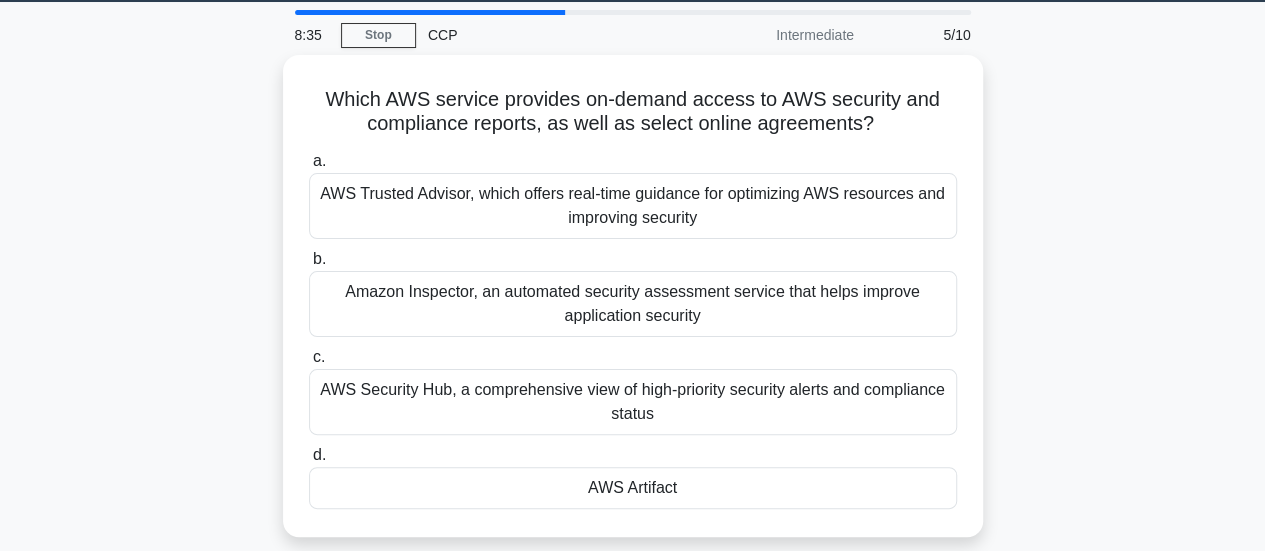 scroll, scrollTop: 64, scrollLeft: 0, axis: vertical 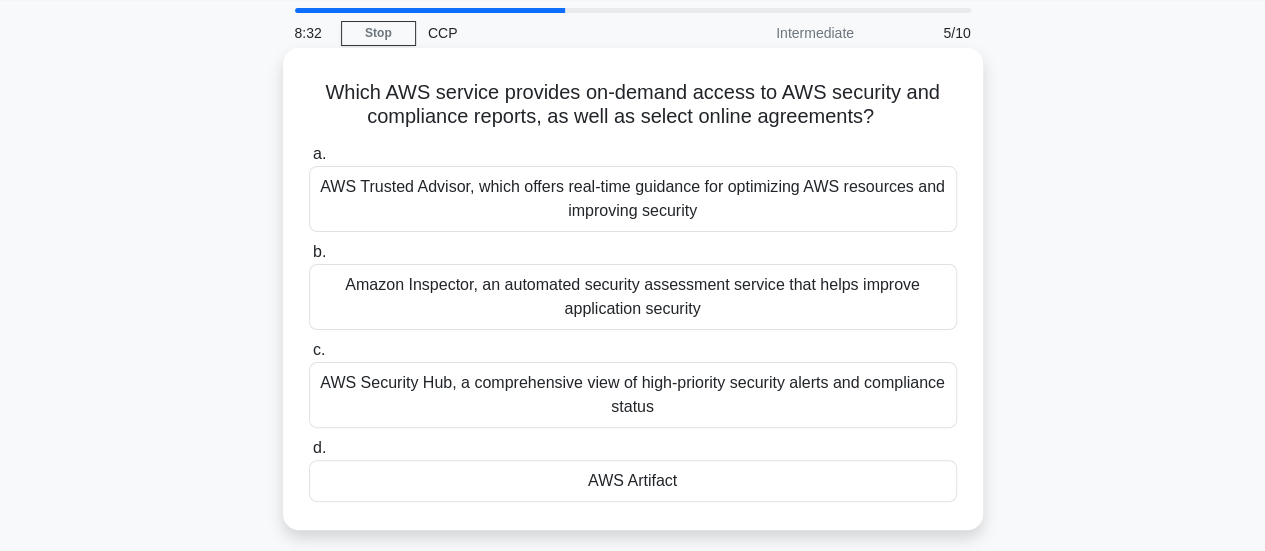 click on "AWS Trusted Advisor, which offers real-time guidance for optimizing AWS resources and improving security" at bounding box center [633, 199] 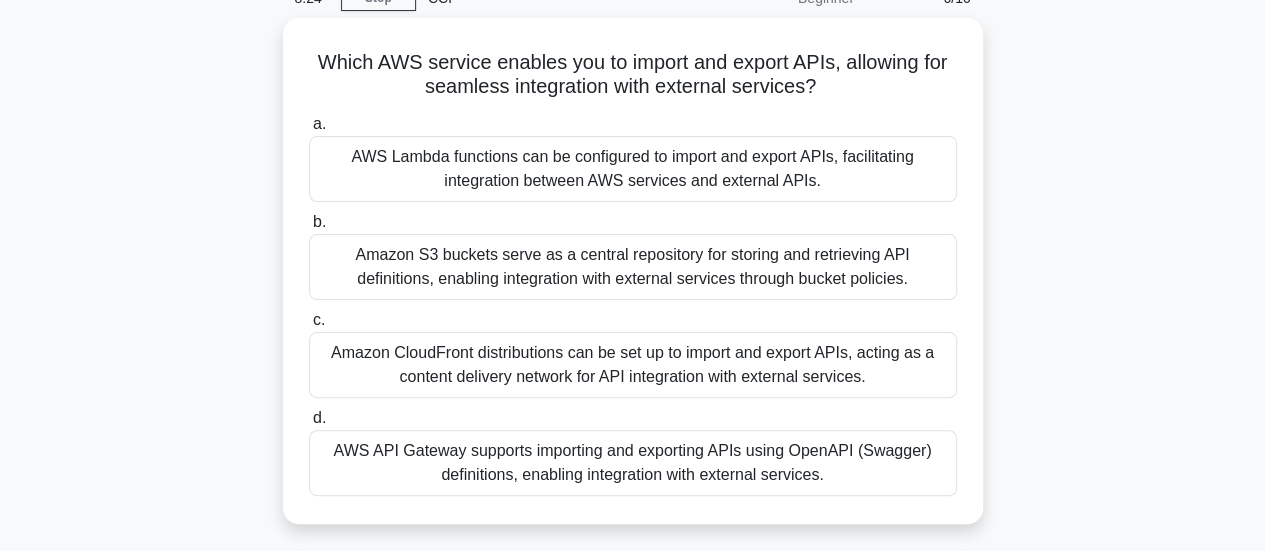 scroll, scrollTop: 100, scrollLeft: 0, axis: vertical 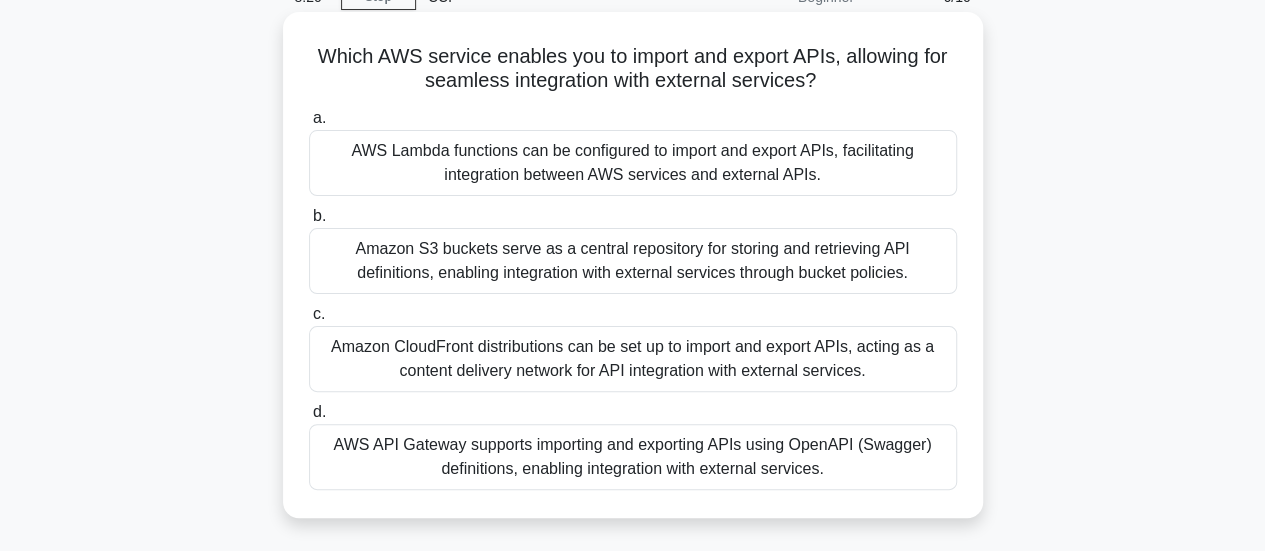 click on "AWS API Gateway supports importing and exporting APIs using OpenAPI (Swagger) definitions, enabling integration with external services." at bounding box center (633, 457) 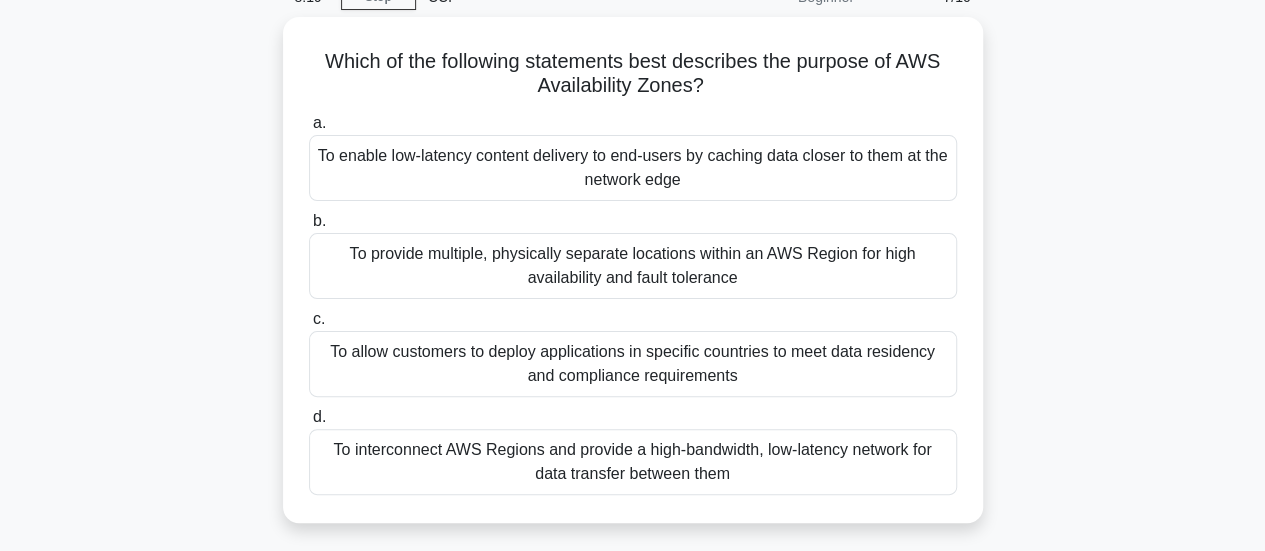 scroll, scrollTop: 0, scrollLeft: 0, axis: both 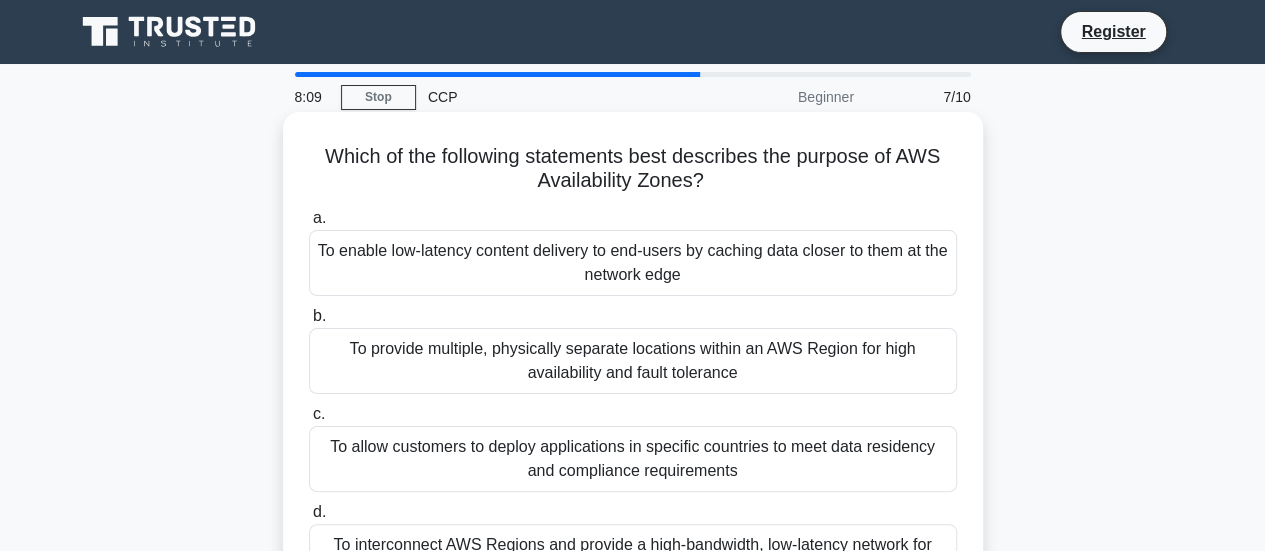 click on "To provide multiple, physically separate locations within an AWS Region for high availability and fault tolerance" at bounding box center [633, 361] 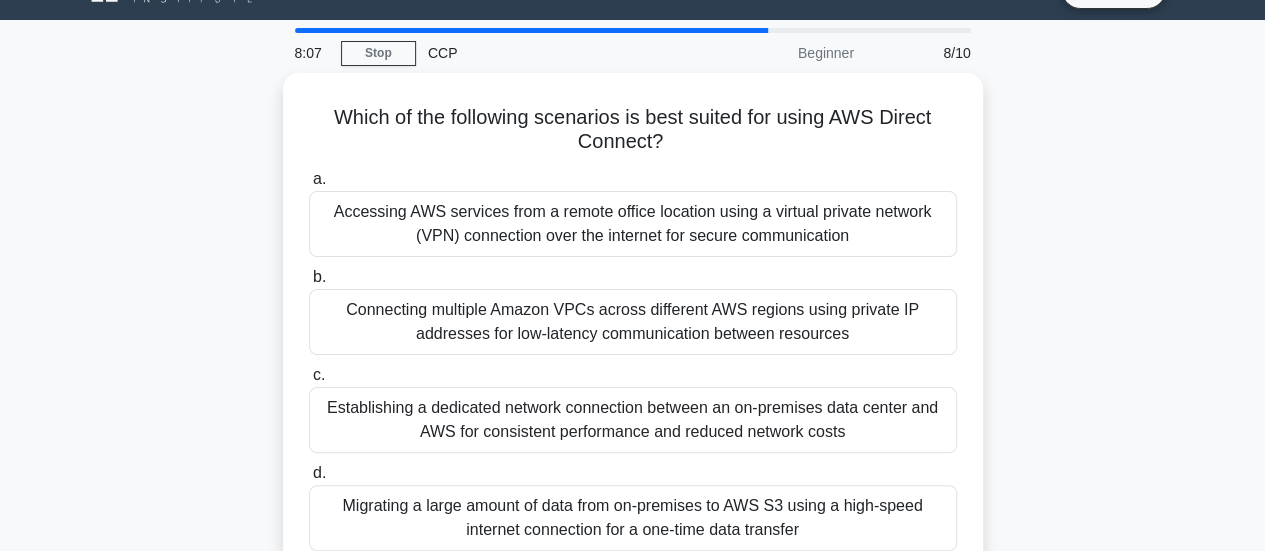 scroll, scrollTop: 45, scrollLeft: 0, axis: vertical 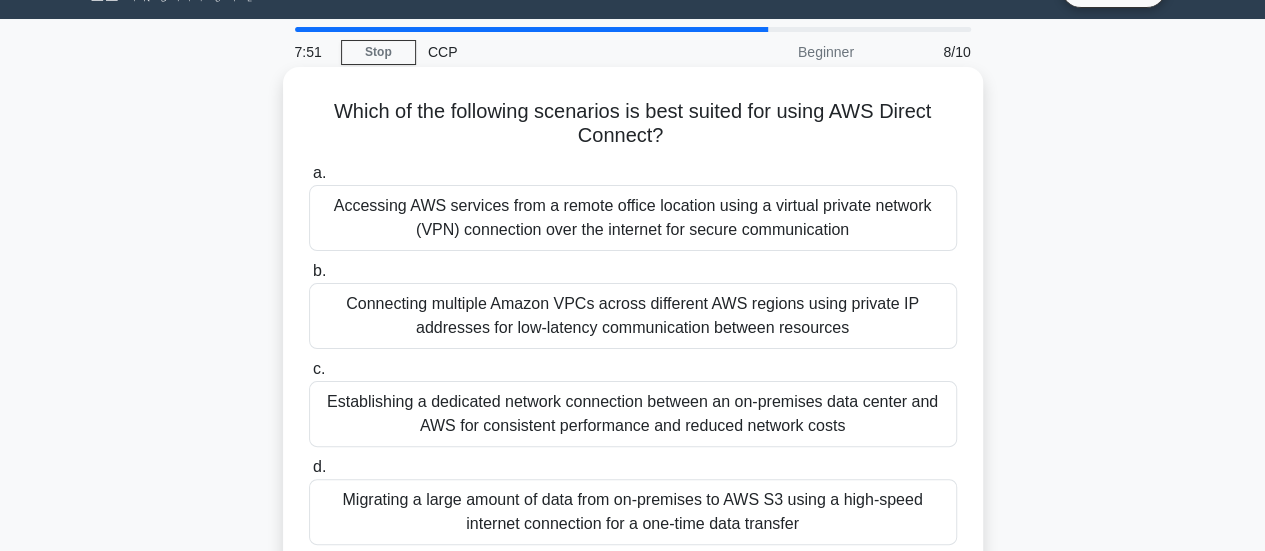 click on "Establishing a dedicated network connection between an on-premises data center and AWS for consistent performance and reduced network costs" at bounding box center [633, 414] 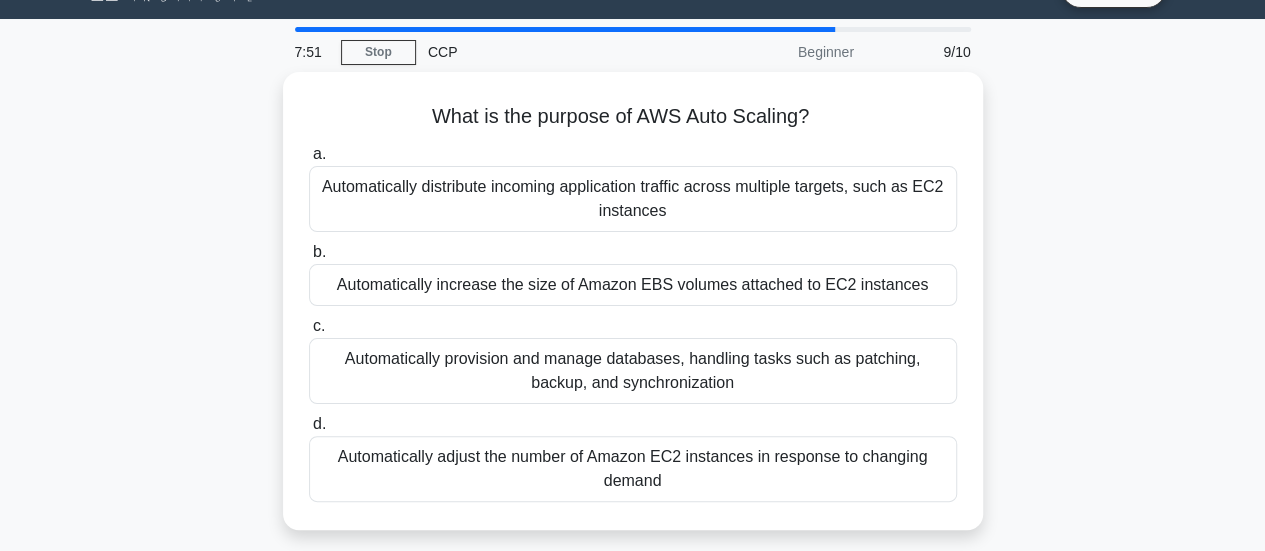 scroll, scrollTop: 0, scrollLeft: 0, axis: both 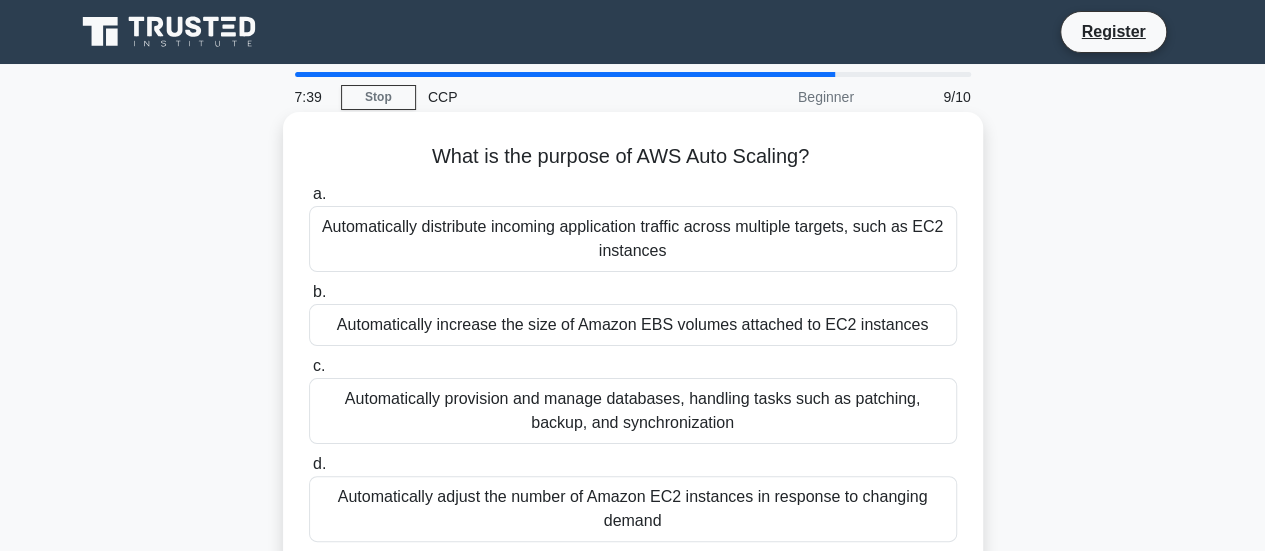 click on "Automatically distribute incoming application traffic across multiple targets, such as EC2 instances" at bounding box center [633, 239] 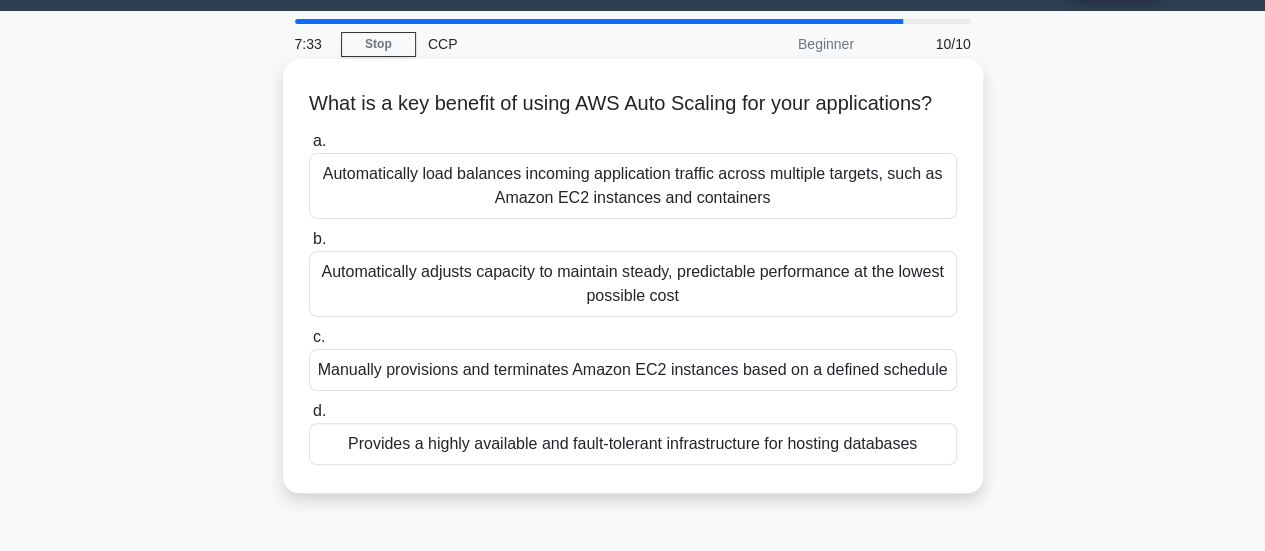 scroll, scrollTop: 0, scrollLeft: 0, axis: both 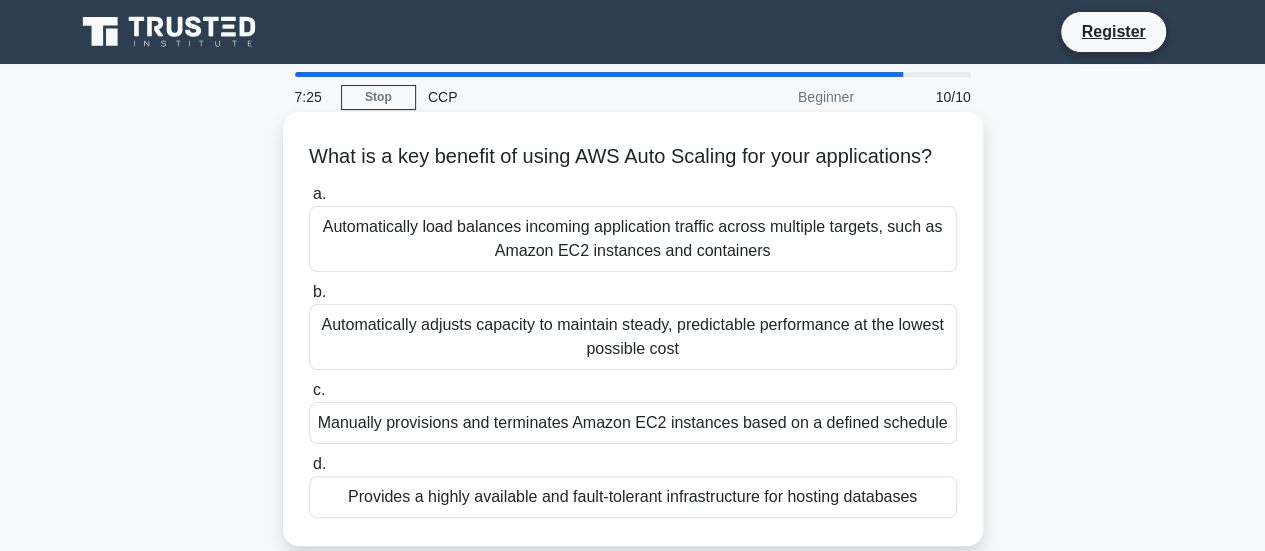 click on "Provides a highly available and fault-tolerant infrastructure for hosting databases" at bounding box center (633, 497) 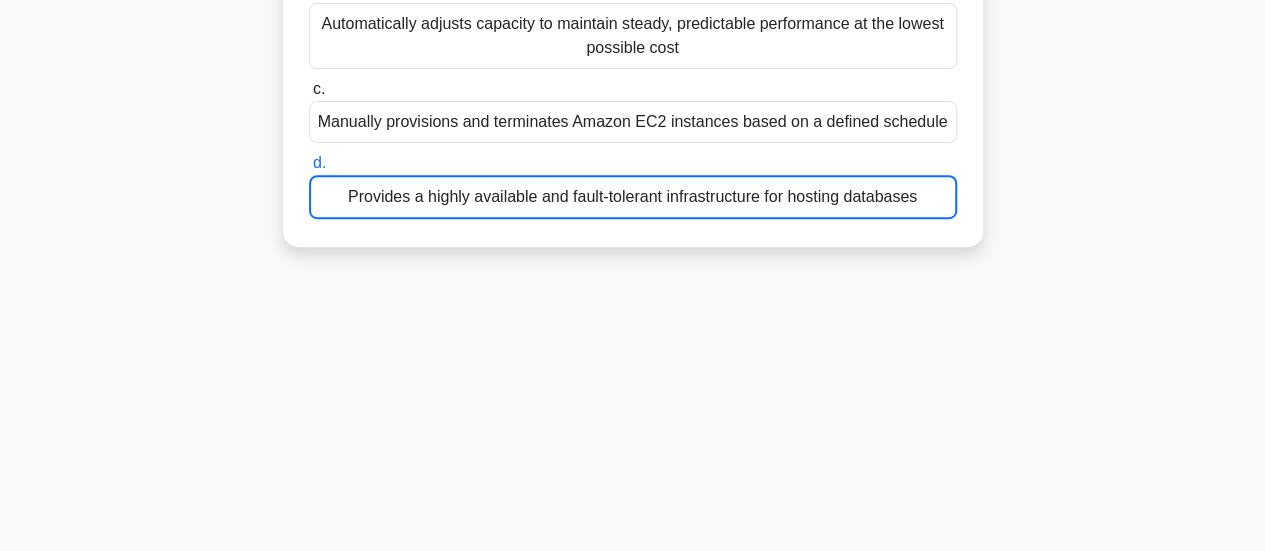 scroll, scrollTop: 304, scrollLeft: 0, axis: vertical 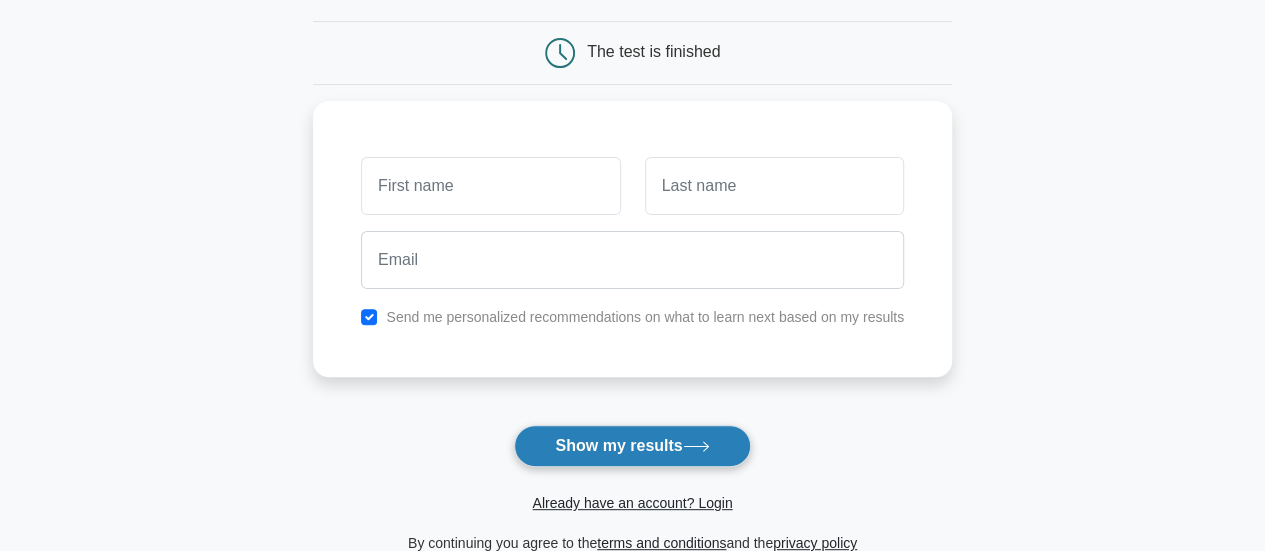 click on "Show my results" at bounding box center (632, 446) 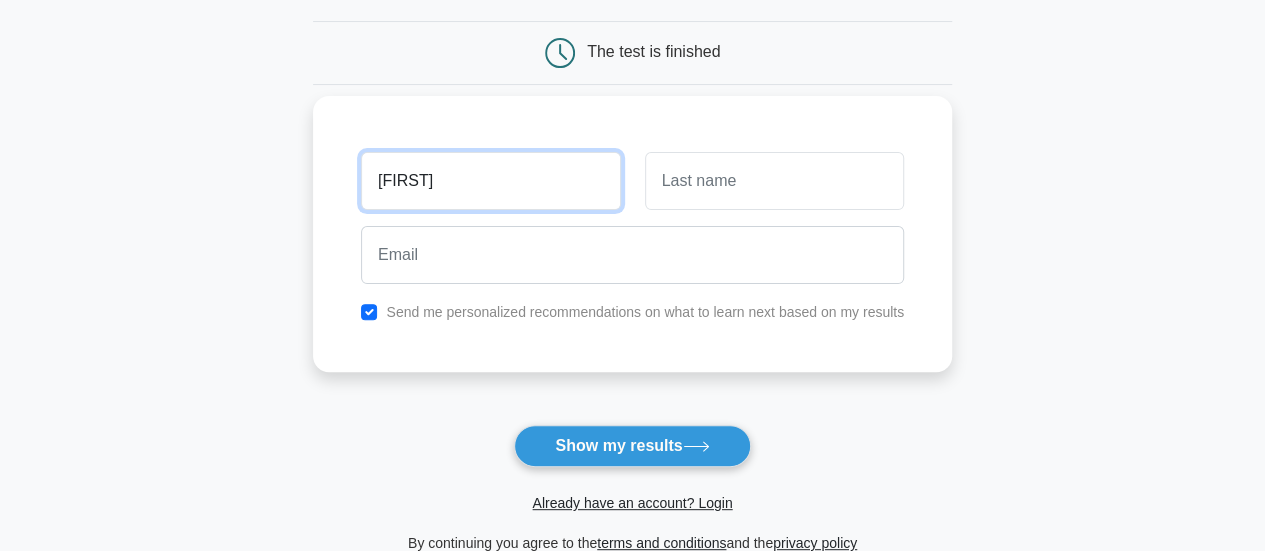 type on "[FIRST]" 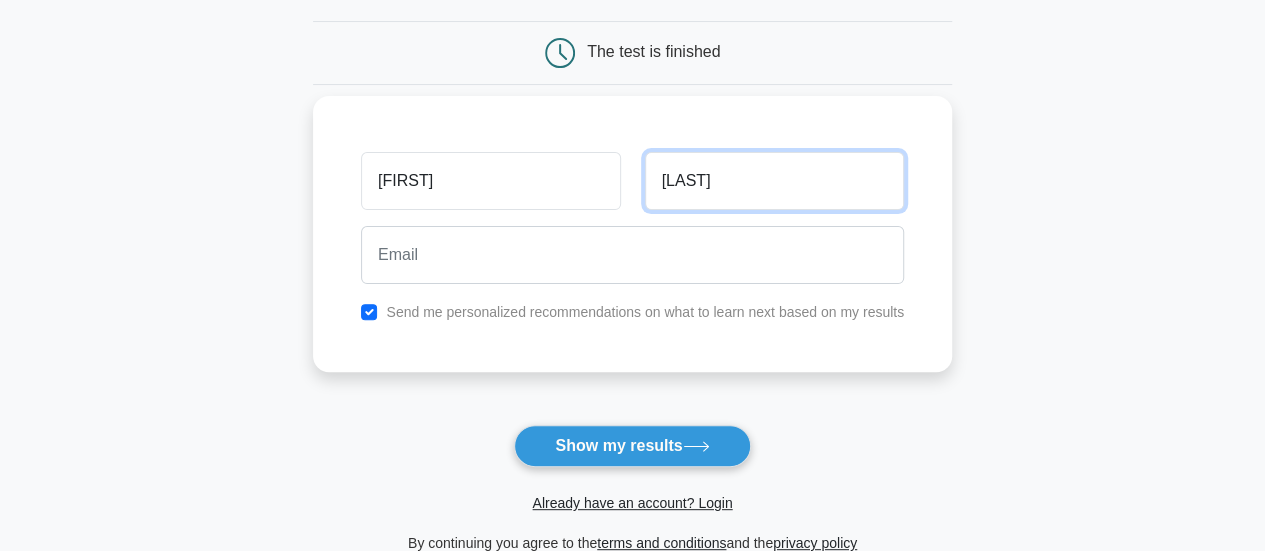 type on "[LAST]" 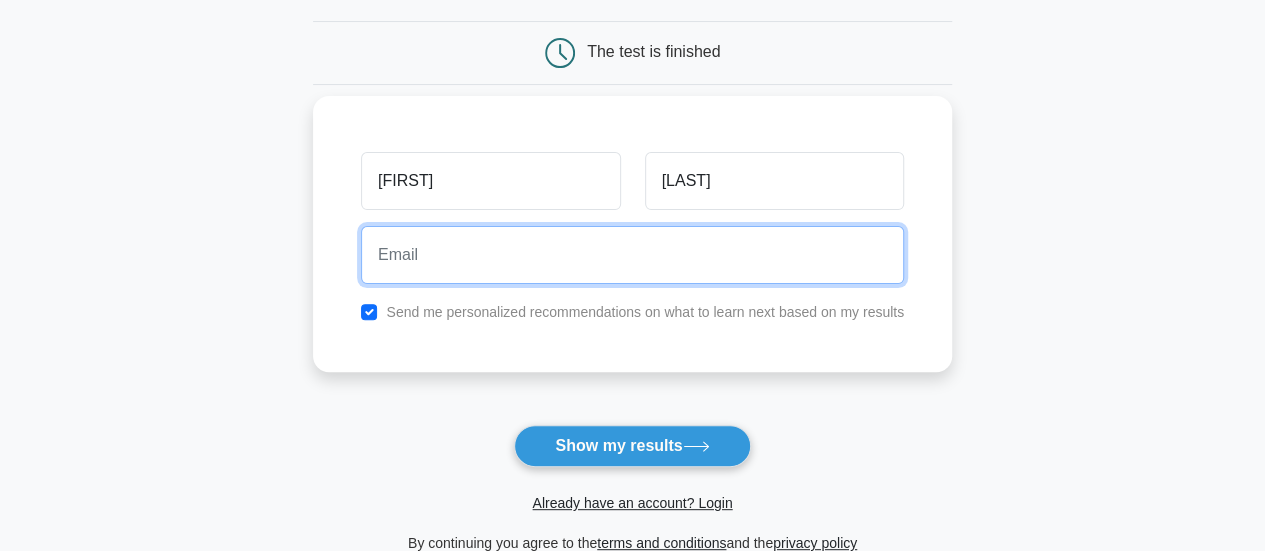 click at bounding box center (632, 255) 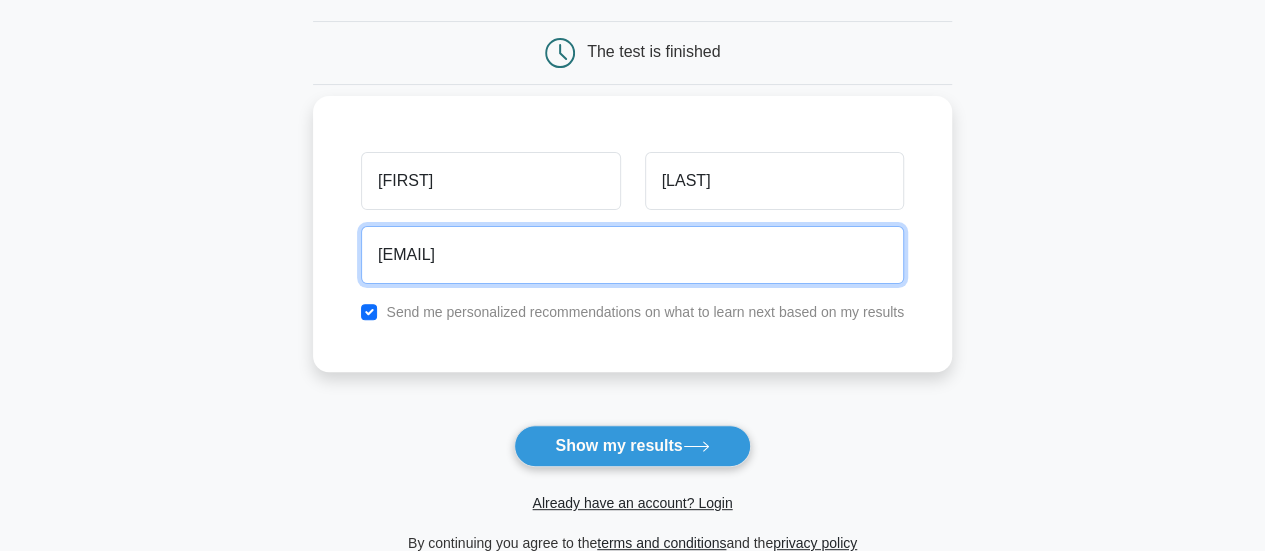 type on "[EMAIL]" 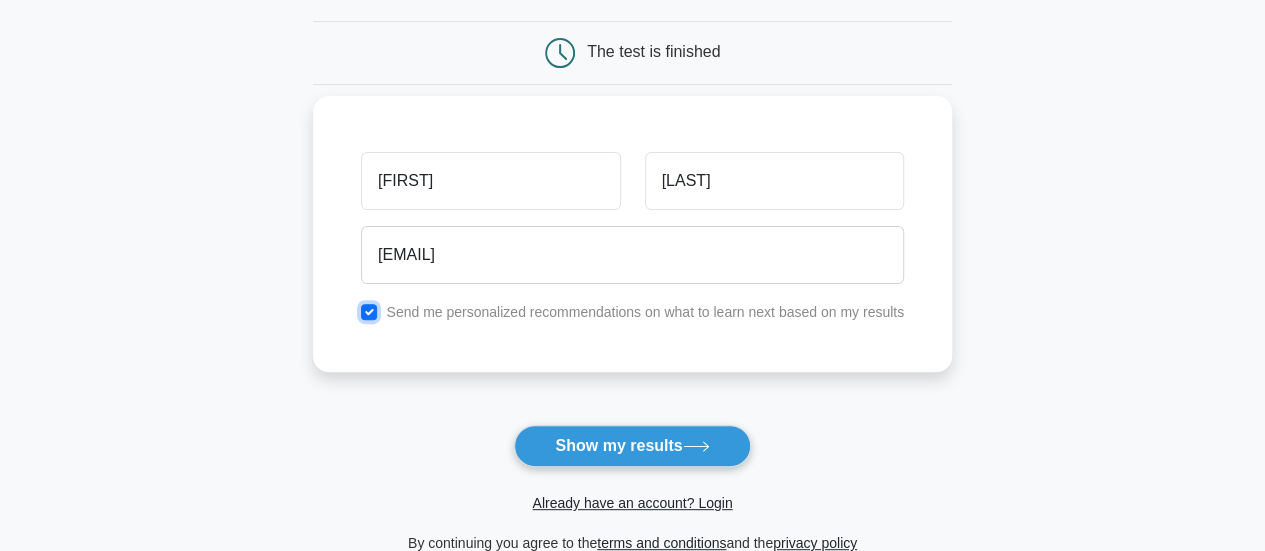 click at bounding box center [369, 312] 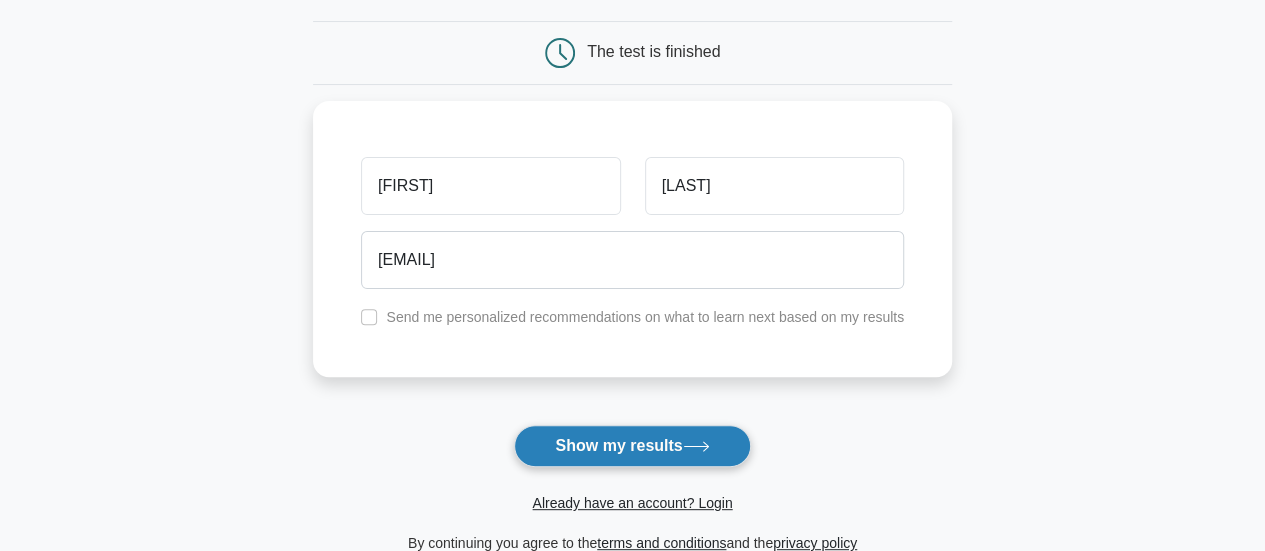 click on "Show my results" at bounding box center (632, 446) 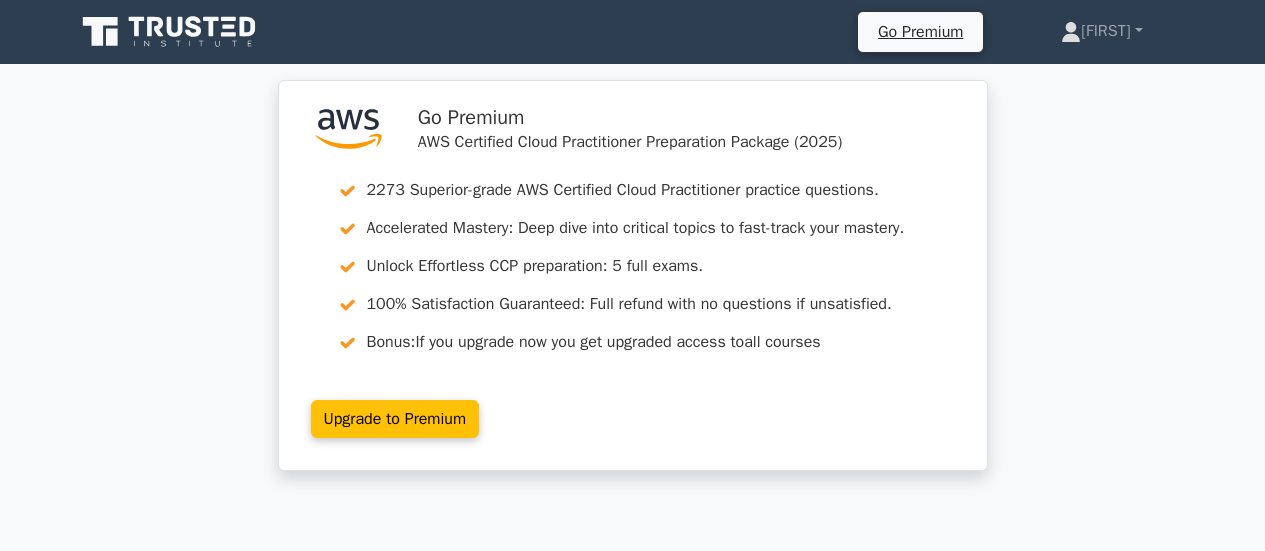 scroll, scrollTop: 0, scrollLeft: 0, axis: both 